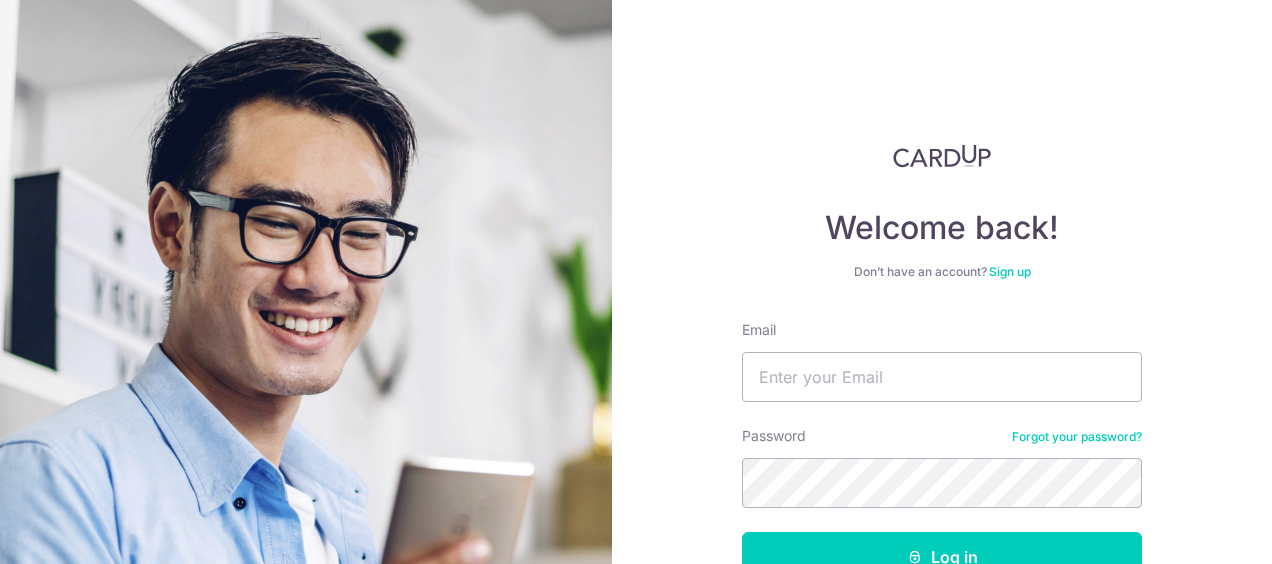 scroll, scrollTop: 0, scrollLeft: 0, axis: both 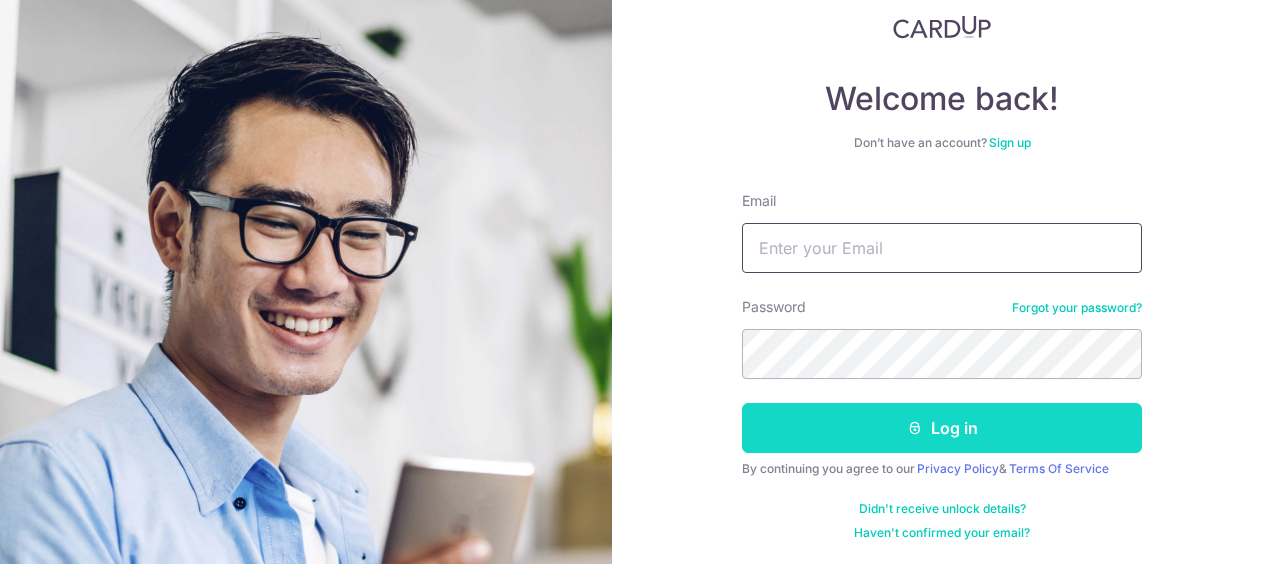 type on "[EMAIL]" 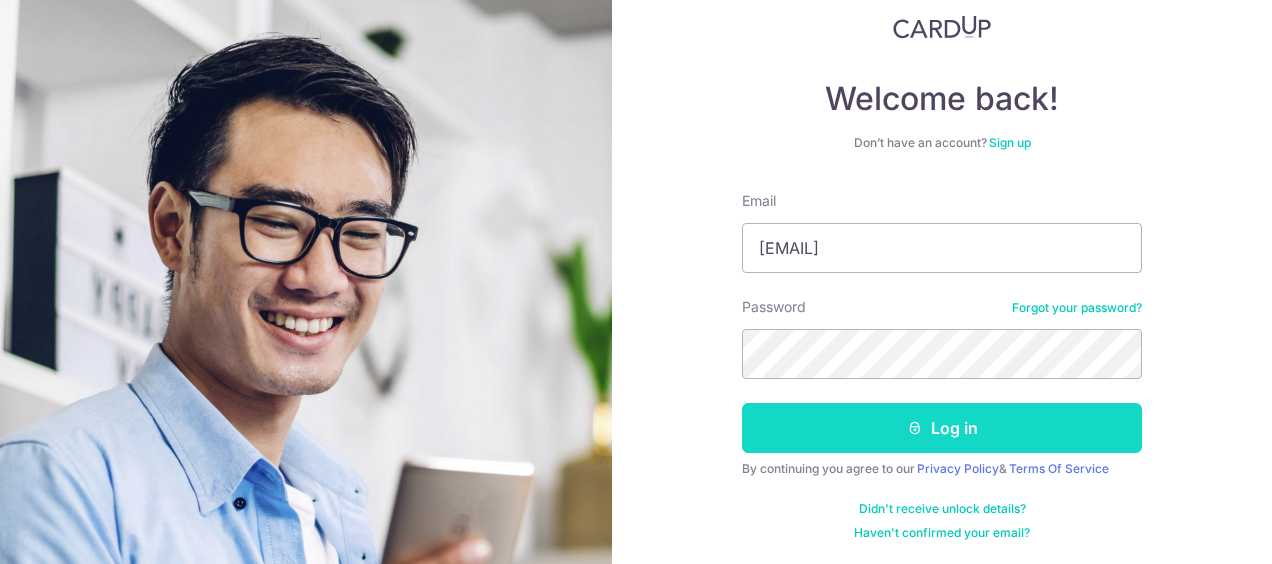 click on "Log in" at bounding box center [942, 428] 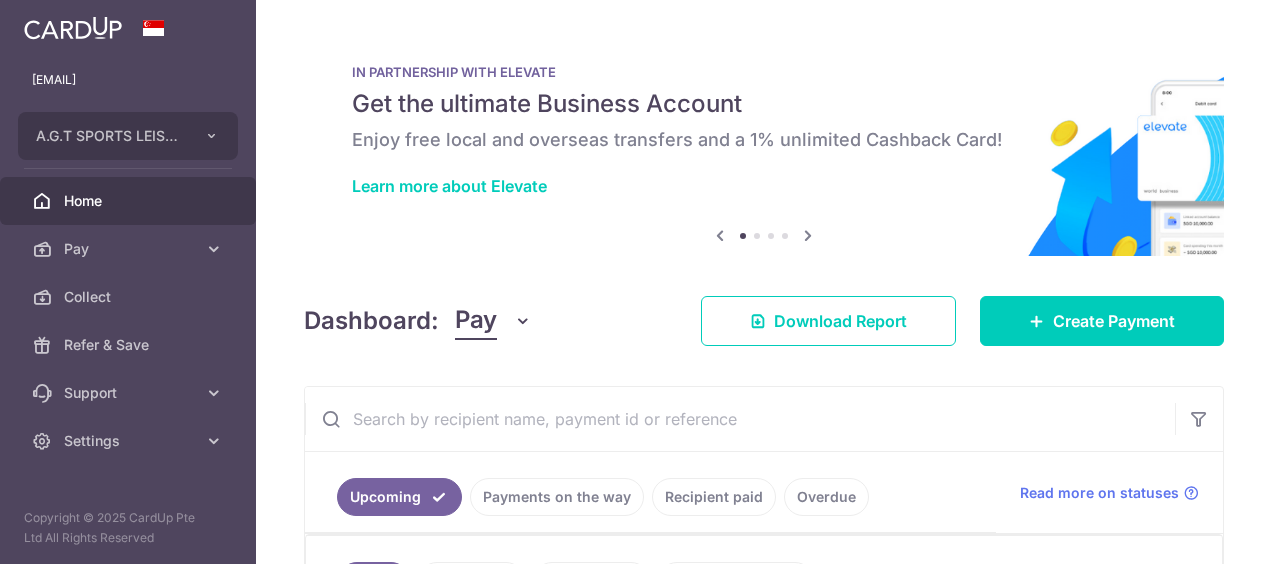scroll, scrollTop: 0, scrollLeft: 0, axis: both 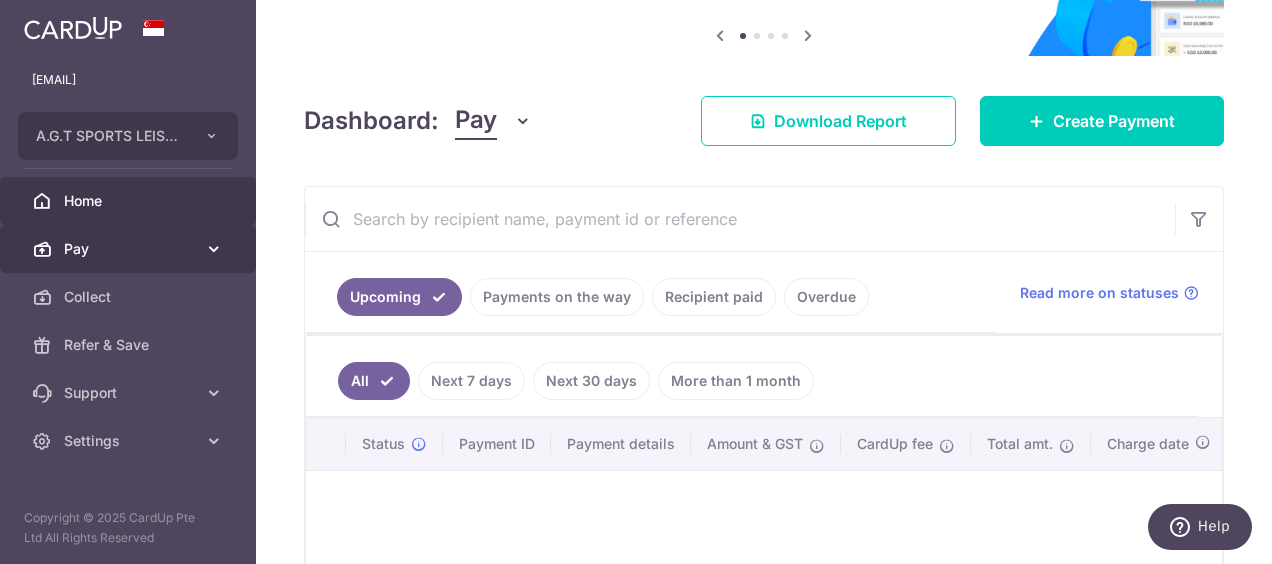 click on "Pay" at bounding box center (130, 249) 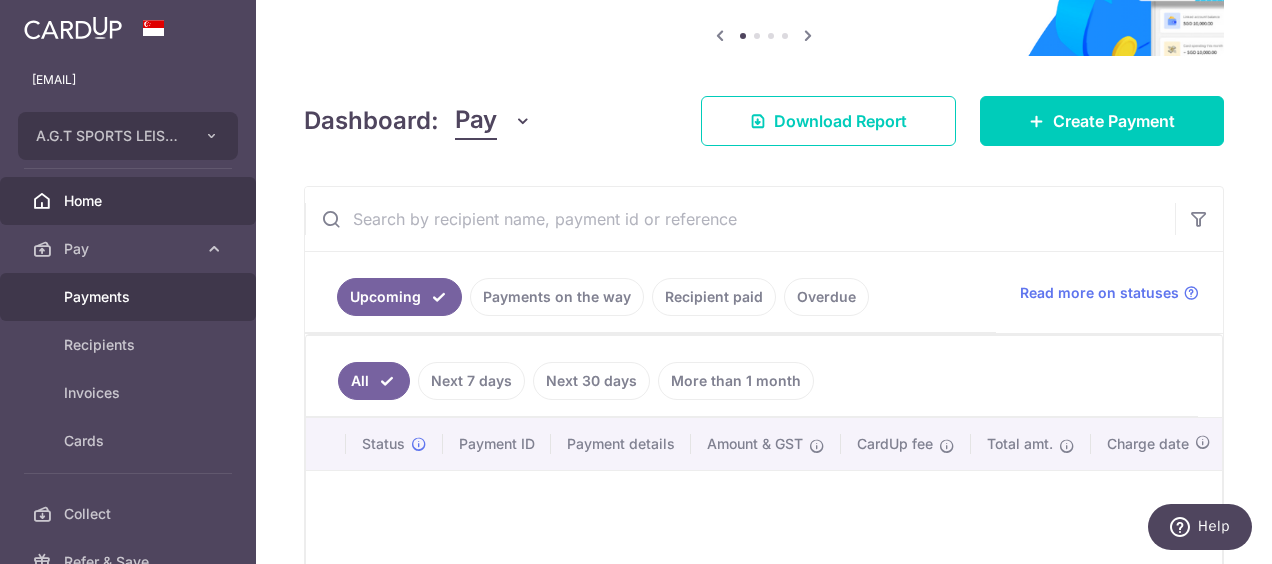 click on "Payments" at bounding box center [130, 297] 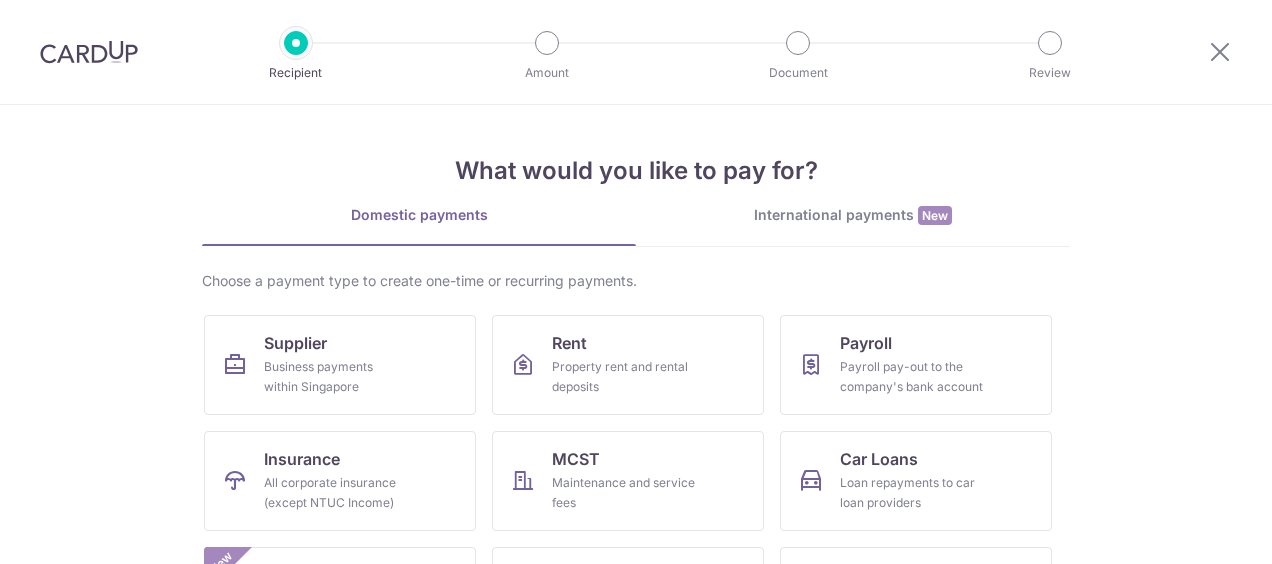 scroll, scrollTop: 0, scrollLeft: 0, axis: both 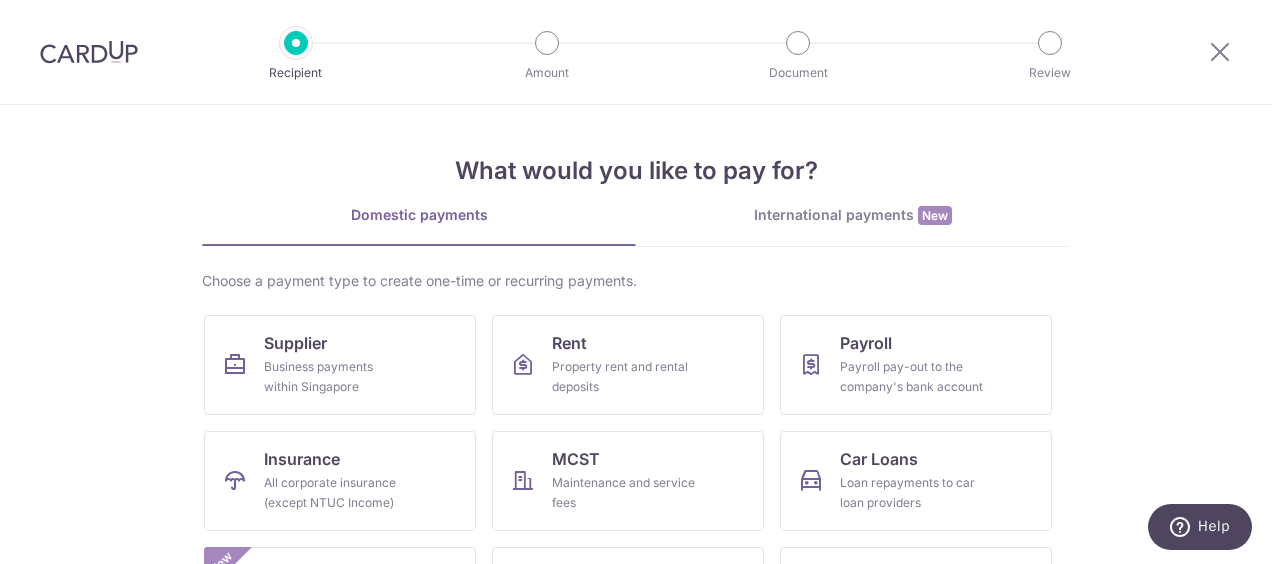 click on "International payments
New" at bounding box center [853, 215] 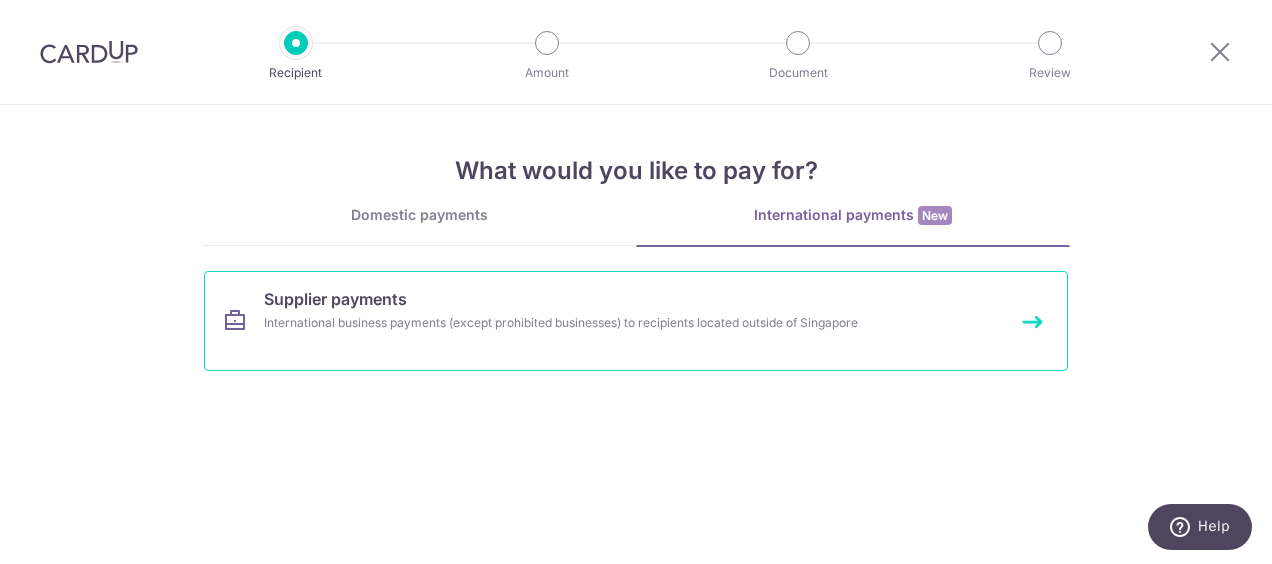 click on "Supplier payments" at bounding box center (335, 299) 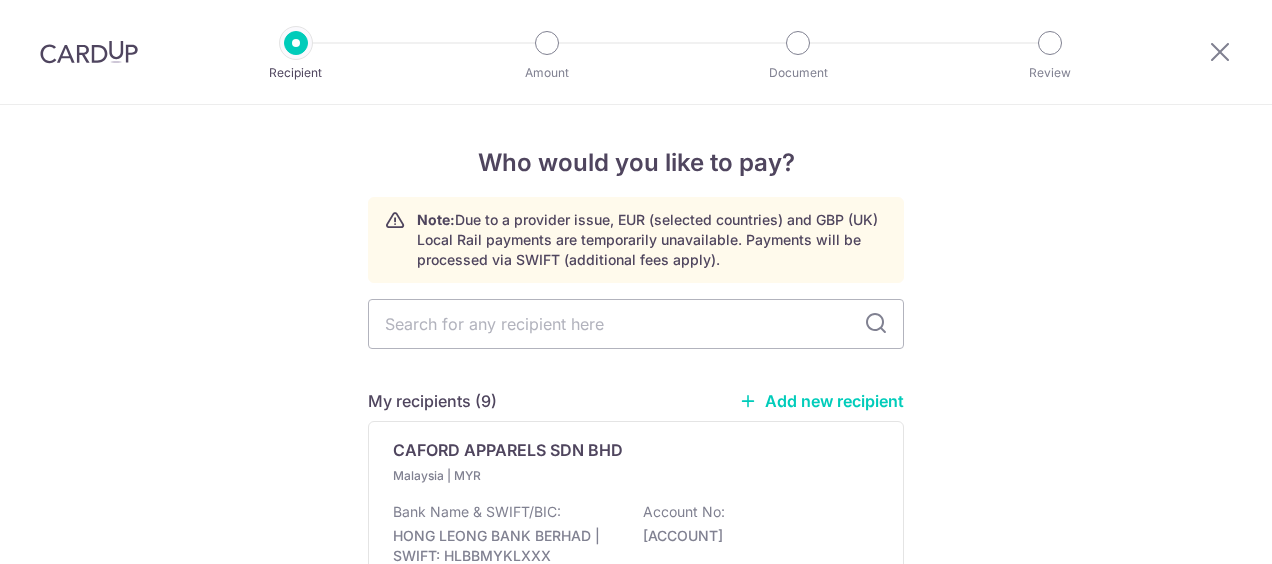 scroll, scrollTop: 0, scrollLeft: 0, axis: both 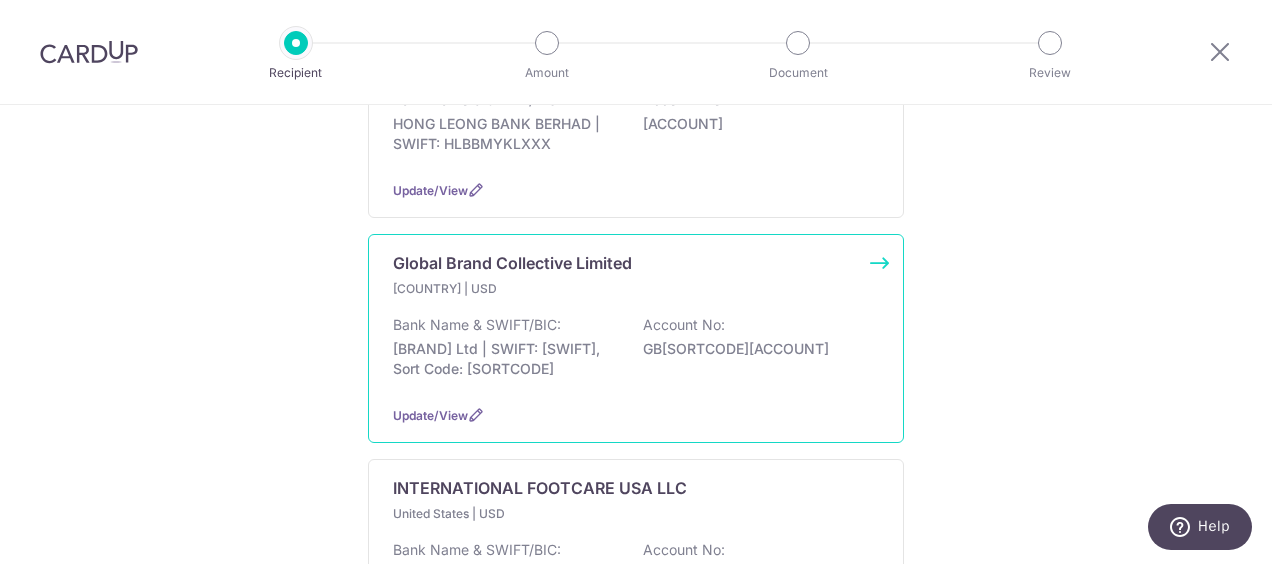 click on "Global Brand Collective Limited" at bounding box center [512, 263] 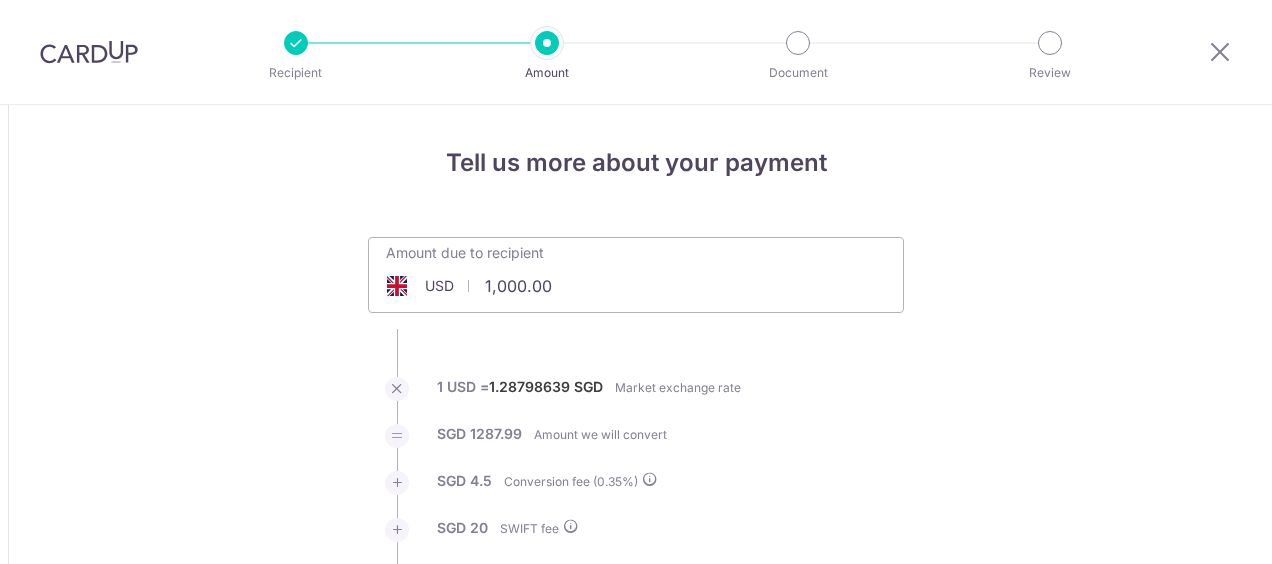 scroll, scrollTop: 0, scrollLeft: 0, axis: both 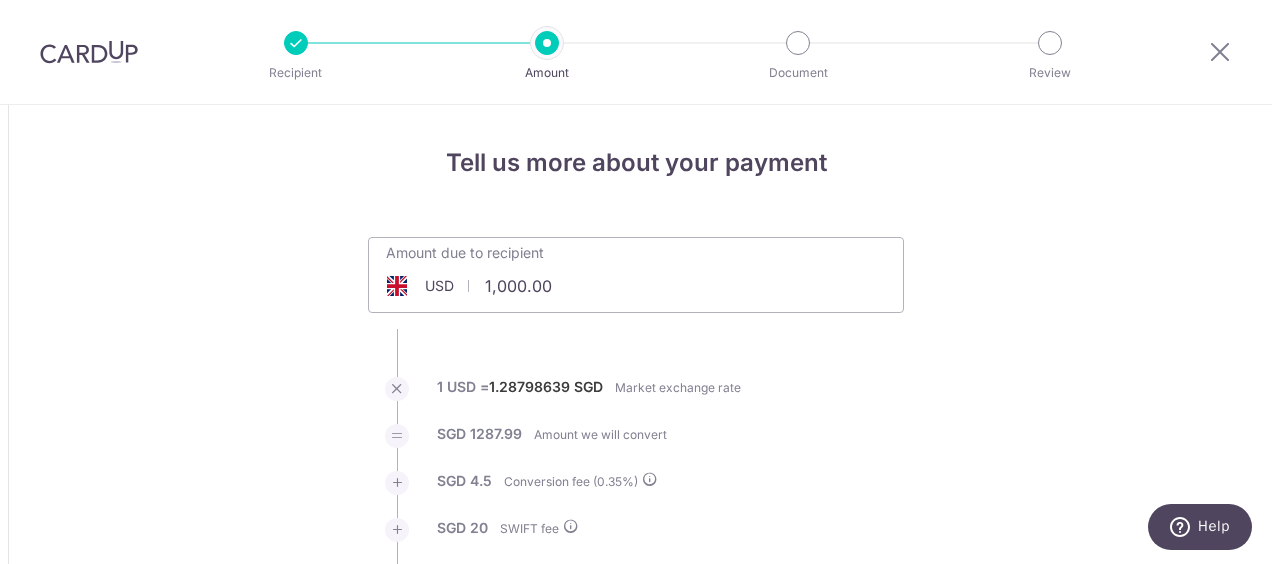 click on "1,000.00" at bounding box center (523, 286) 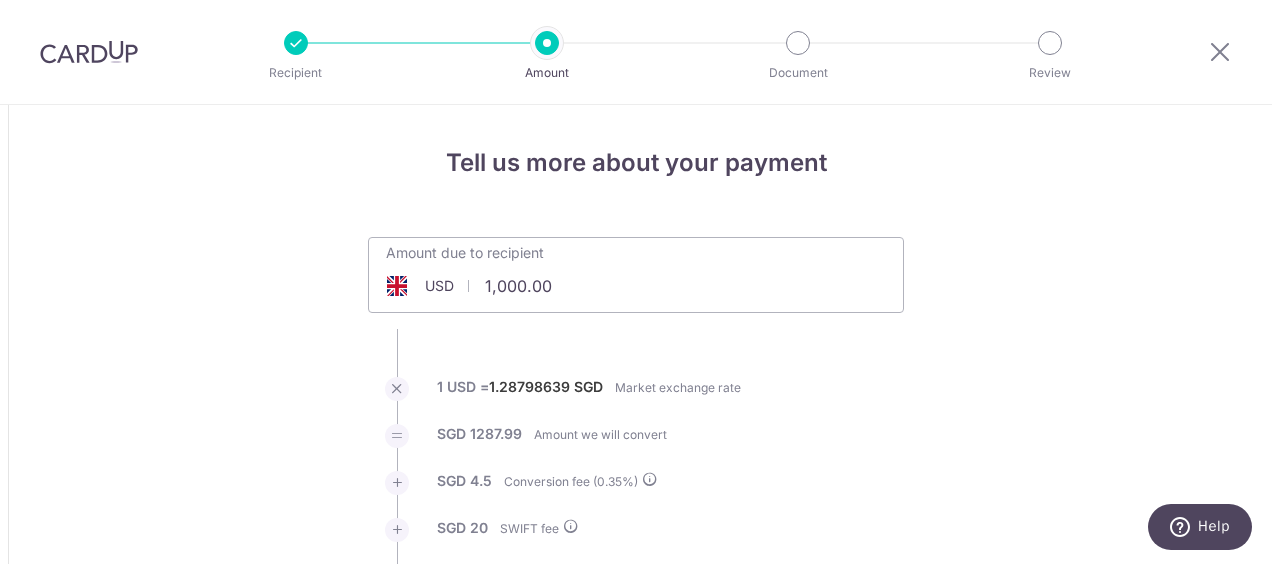 type on "1,000.00" 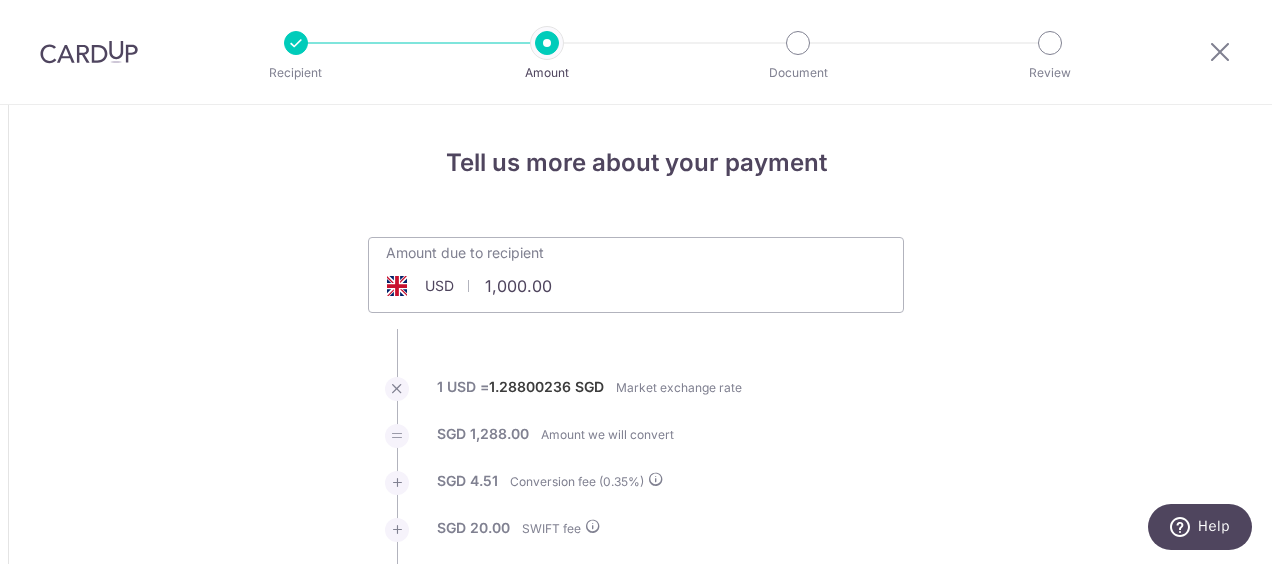 drag, startPoint x: 570, startPoint y: 286, endPoint x: 389, endPoint y: 281, distance: 181.06905 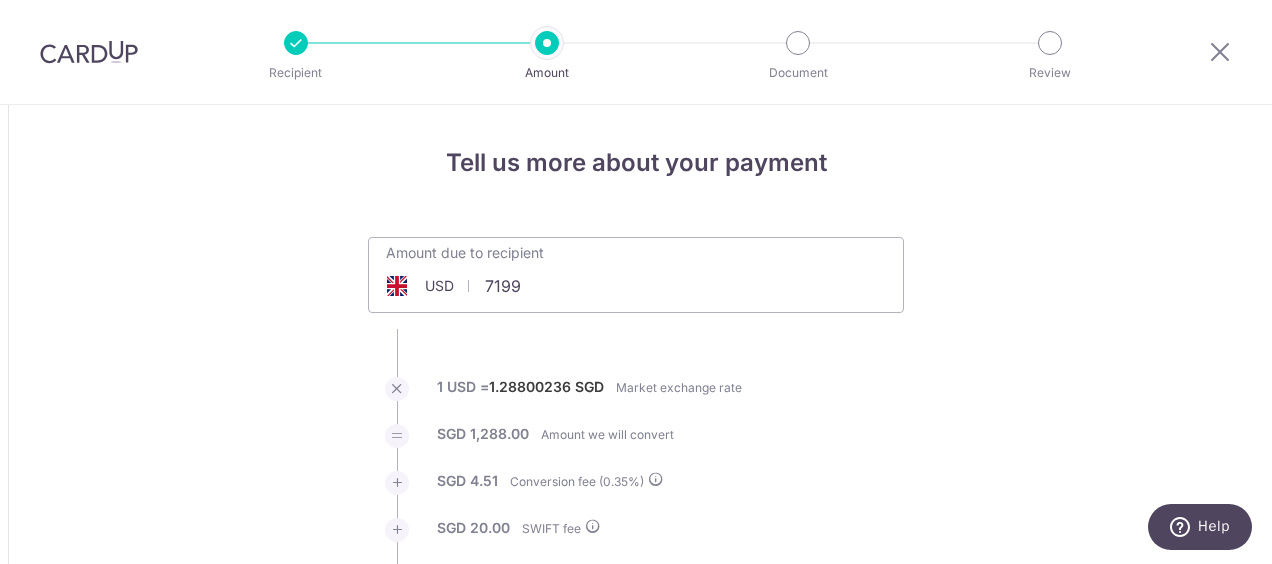click on "Tell us more about your payment
Amount due to recipient
USD
7199
1000
1 USD =  1.28800236   SGD
Market exchange rate
SGD
1,288.00
Amount we will convert
SGD" at bounding box center [636, 1476] 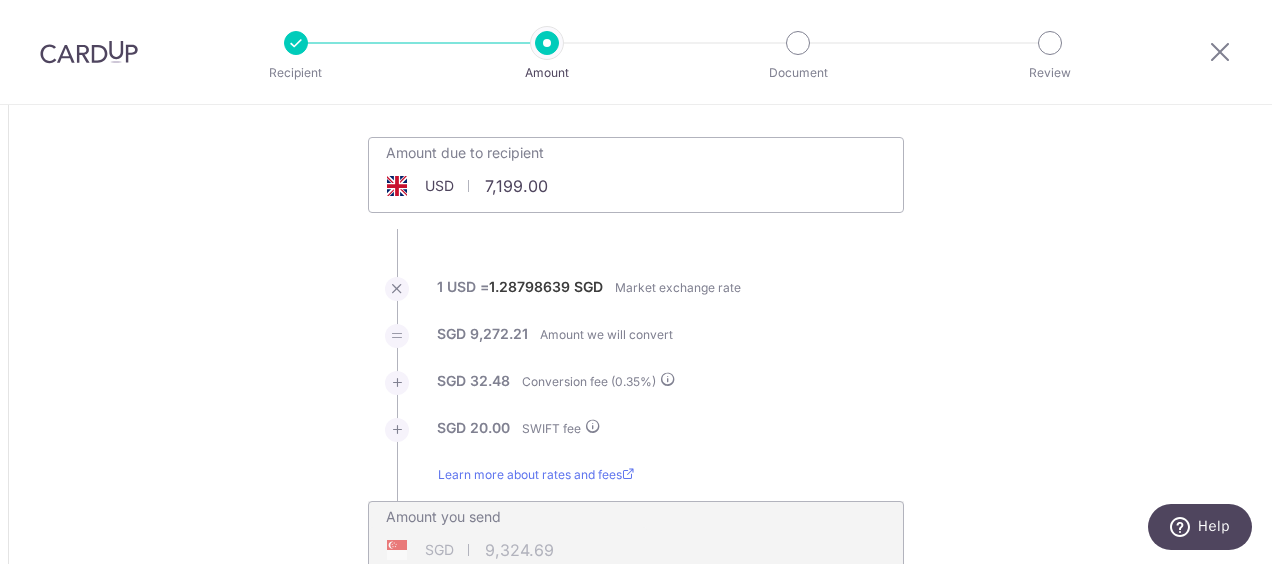scroll, scrollTop: 300, scrollLeft: 0, axis: vertical 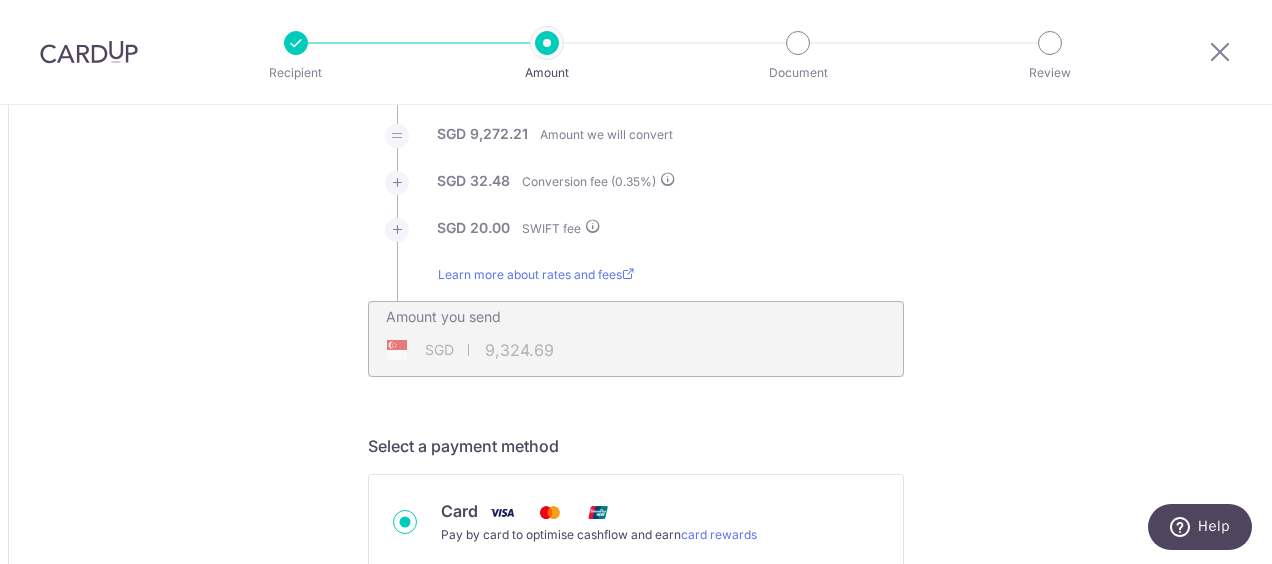 click on "Amount due to recipient
USD
7,199.00
7199
1 USD =  1.28798639   SGD
Market exchange rate
SGD
9,272.21
Amount we will convert
SGD" at bounding box center (636, 1195) 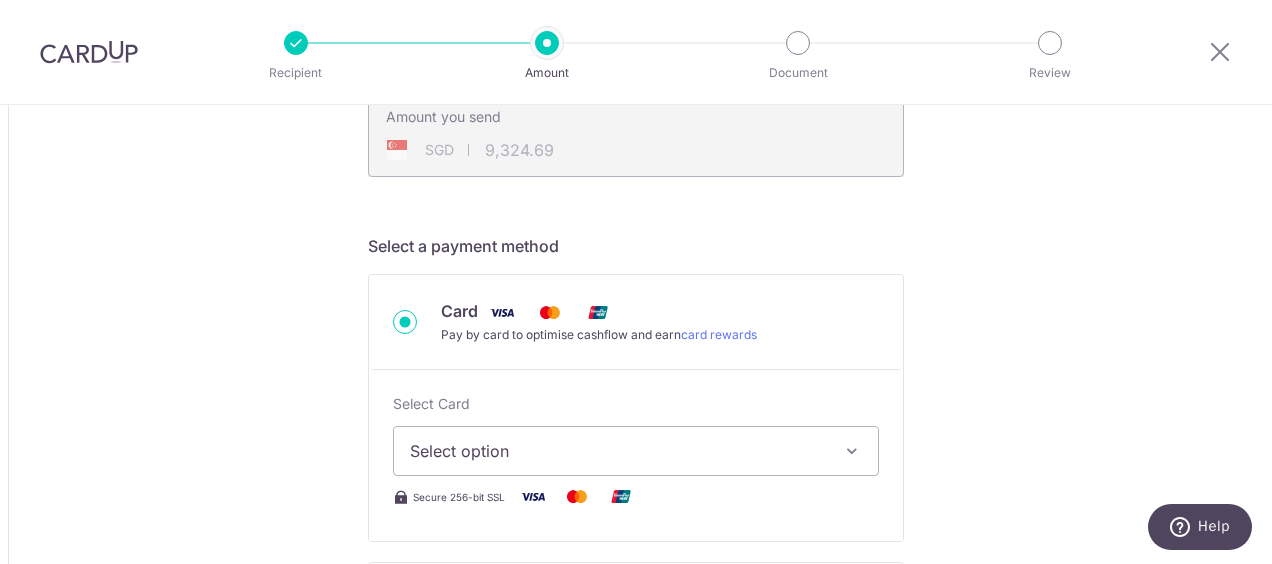 scroll, scrollTop: 700, scrollLeft: 0, axis: vertical 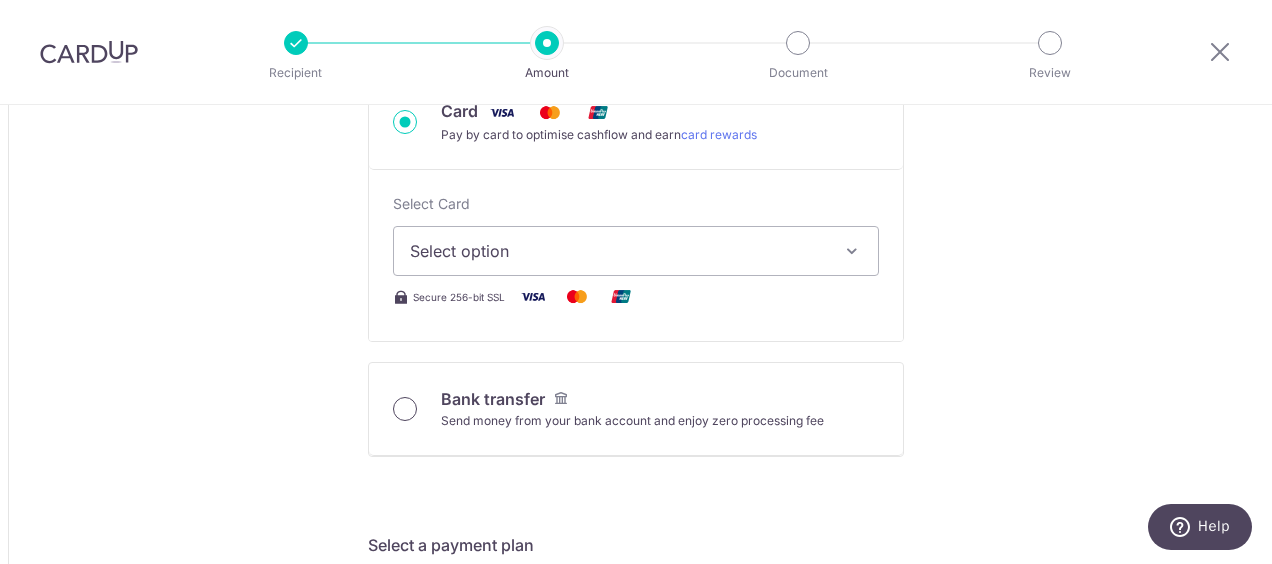 click on "Bank transfer
Send money from your bank account and enjoy zero processing fee" at bounding box center (405, 409) 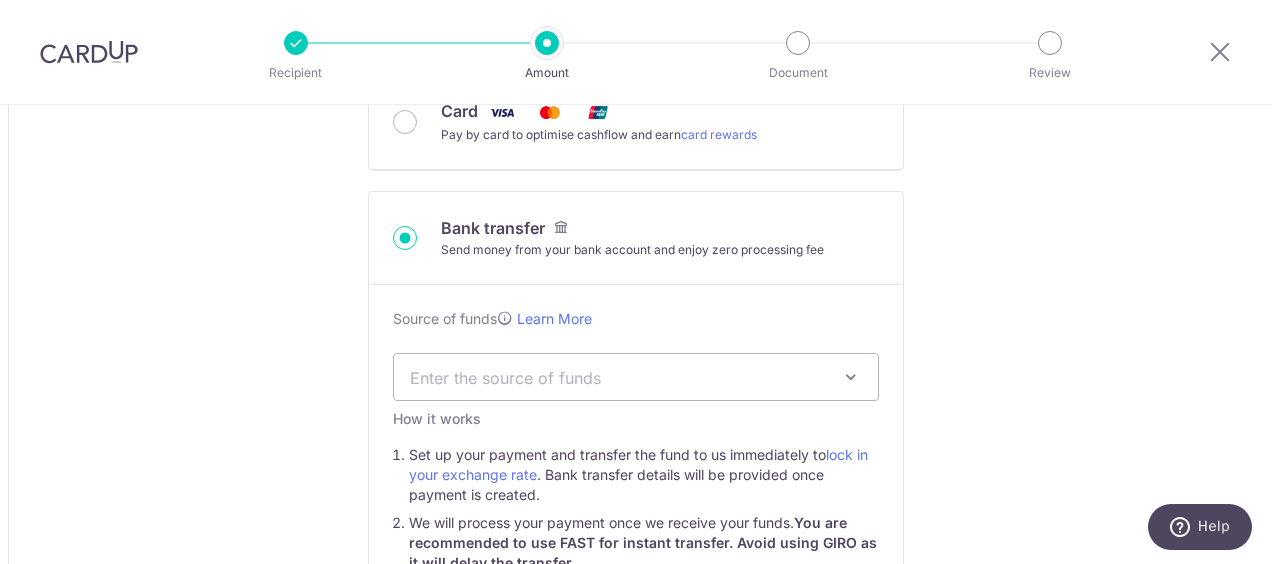 type on "7,199.00" 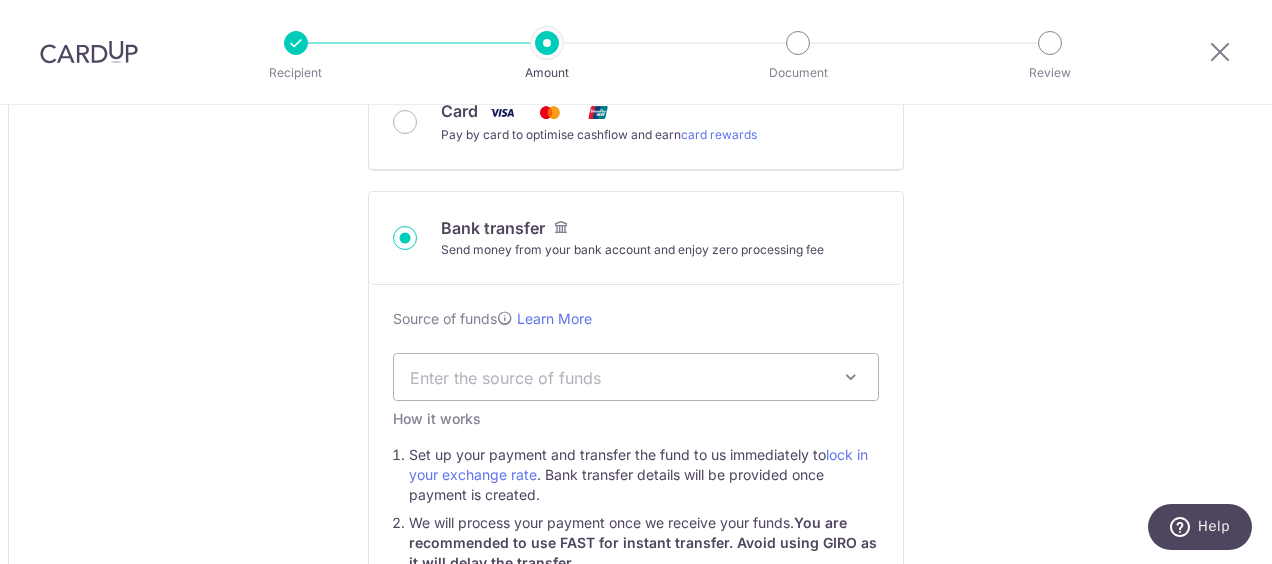 click on "Enter the source of funds" at bounding box center [636, 377] 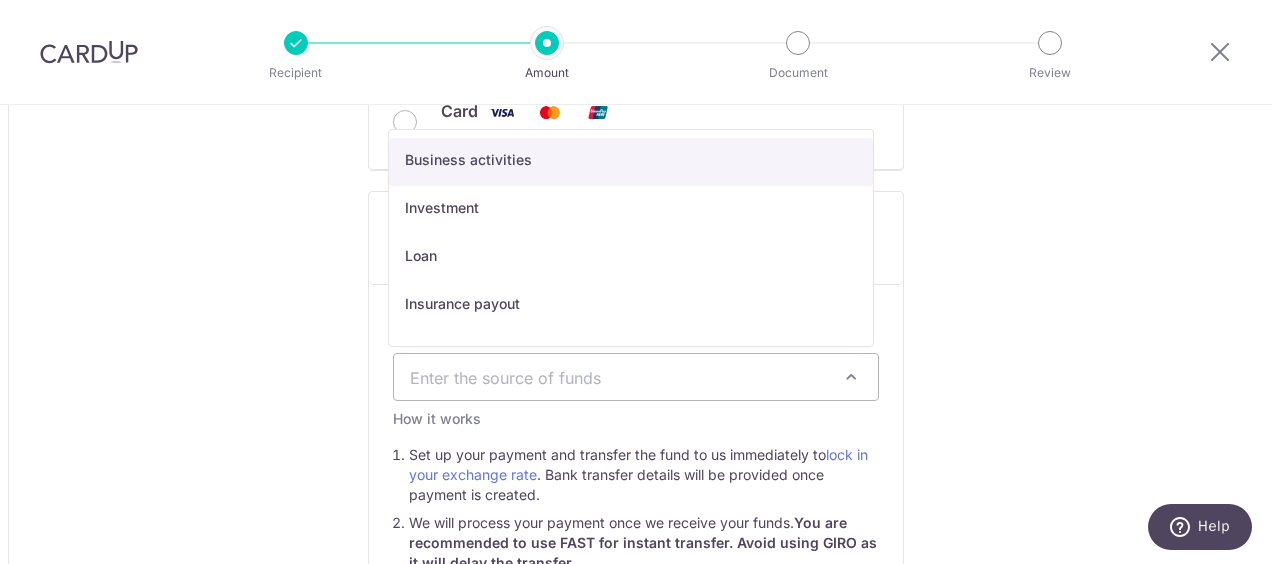 select on "1" 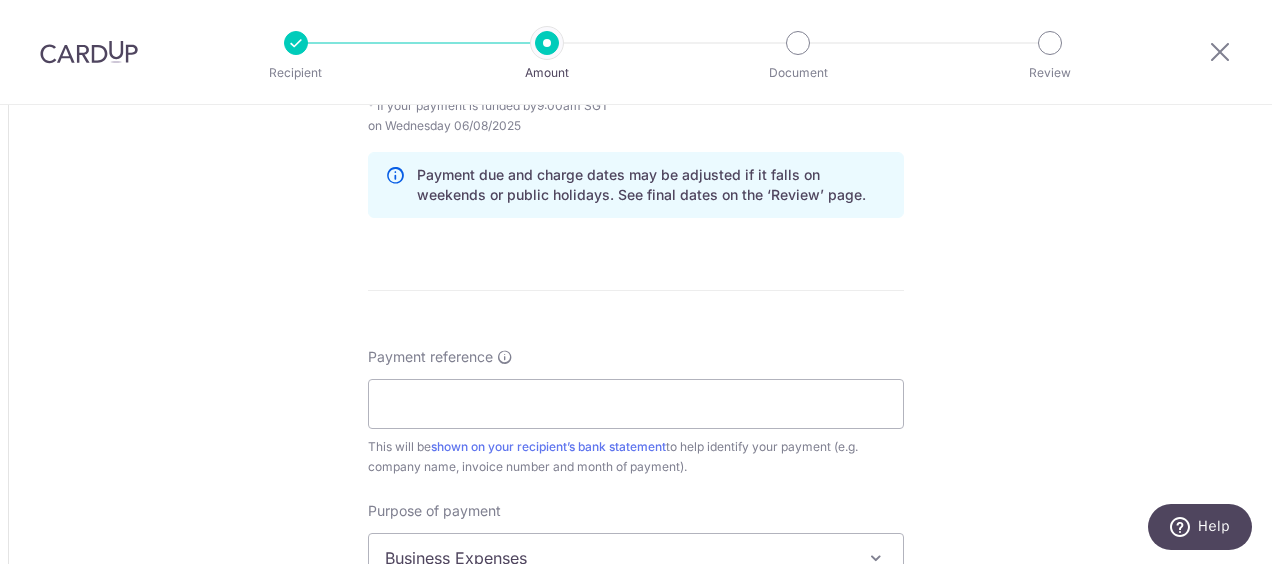 scroll, scrollTop: 1700, scrollLeft: 0, axis: vertical 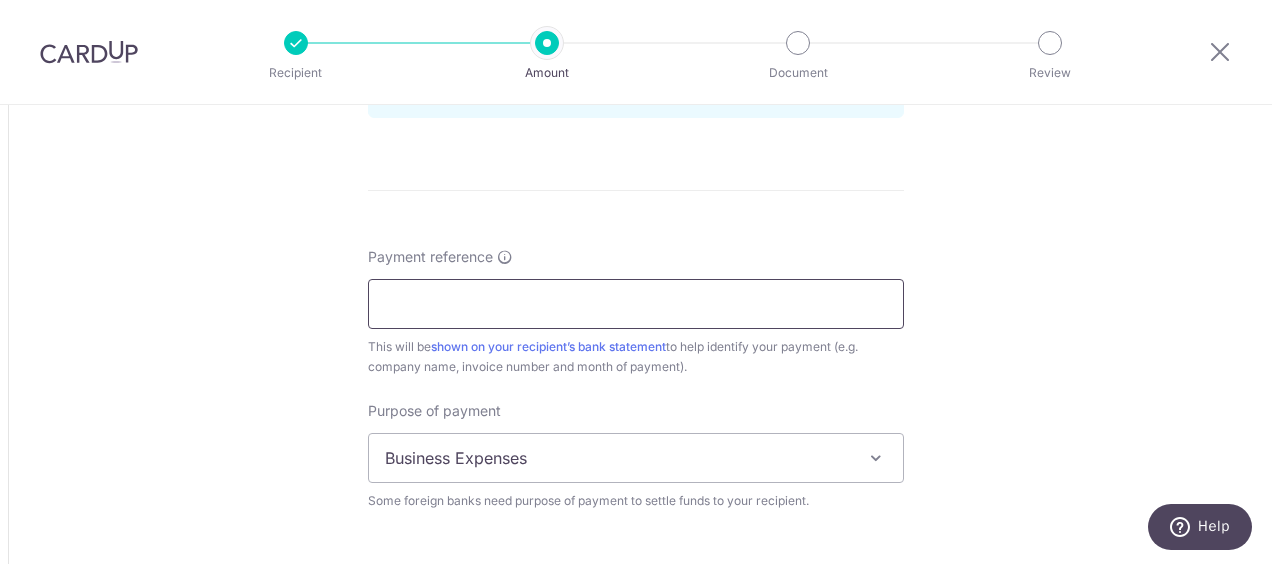 click on "Payment reference" at bounding box center [636, 304] 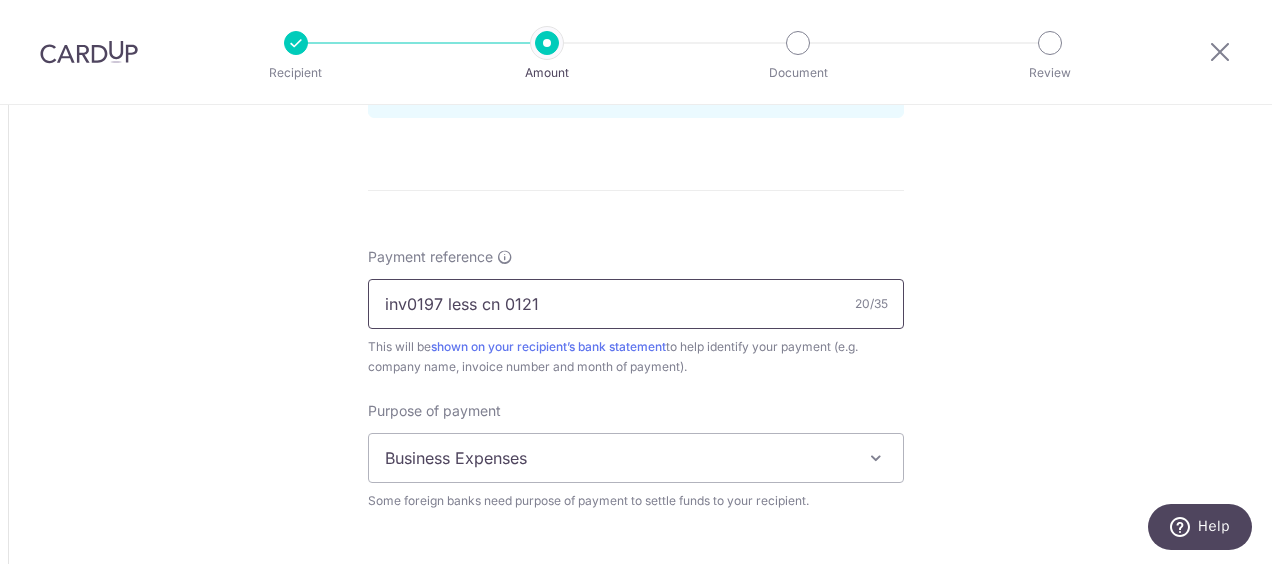 drag, startPoint x: 494, startPoint y: 303, endPoint x: 466, endPoint y: 296, distance: 28.86174 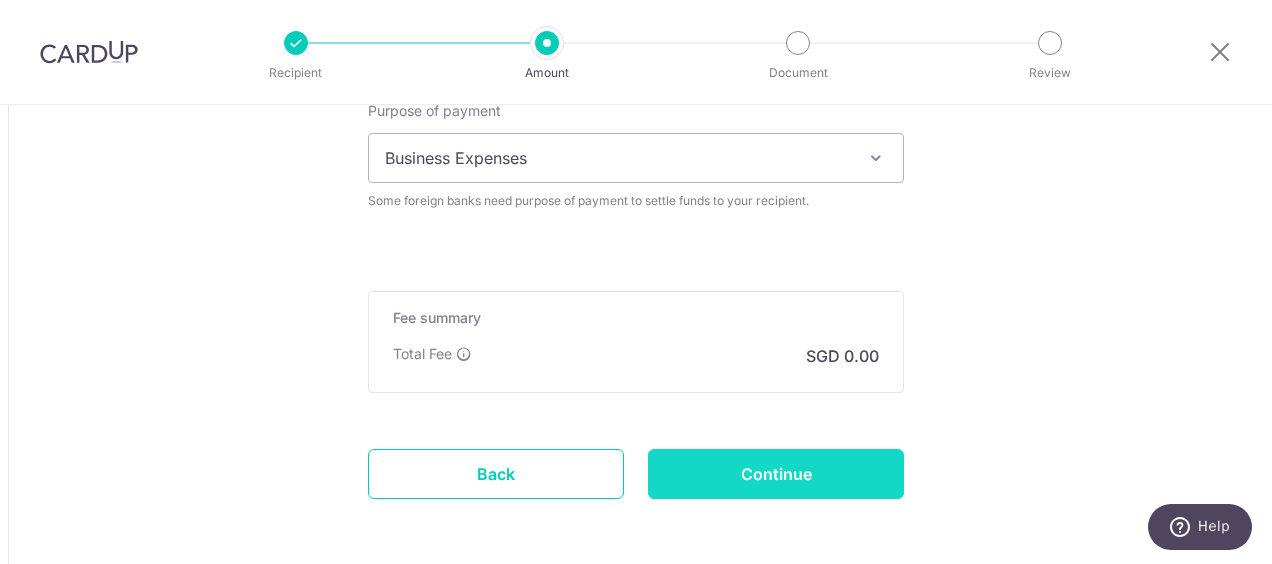 type on "inv0197 less cn 0121" 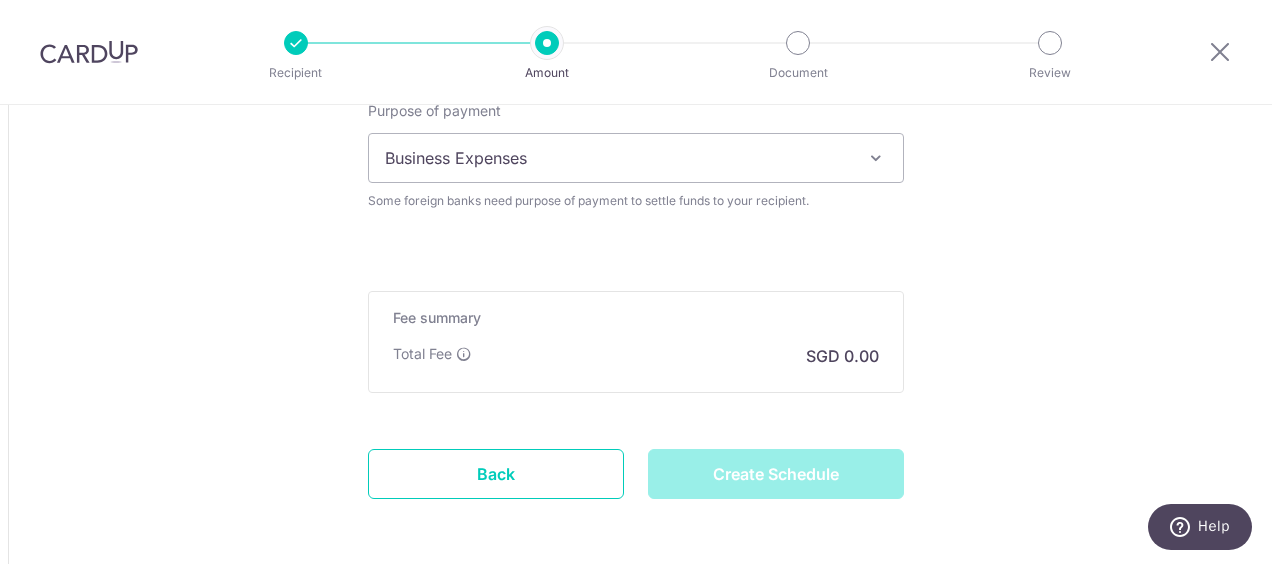 type on "Create Schedule" 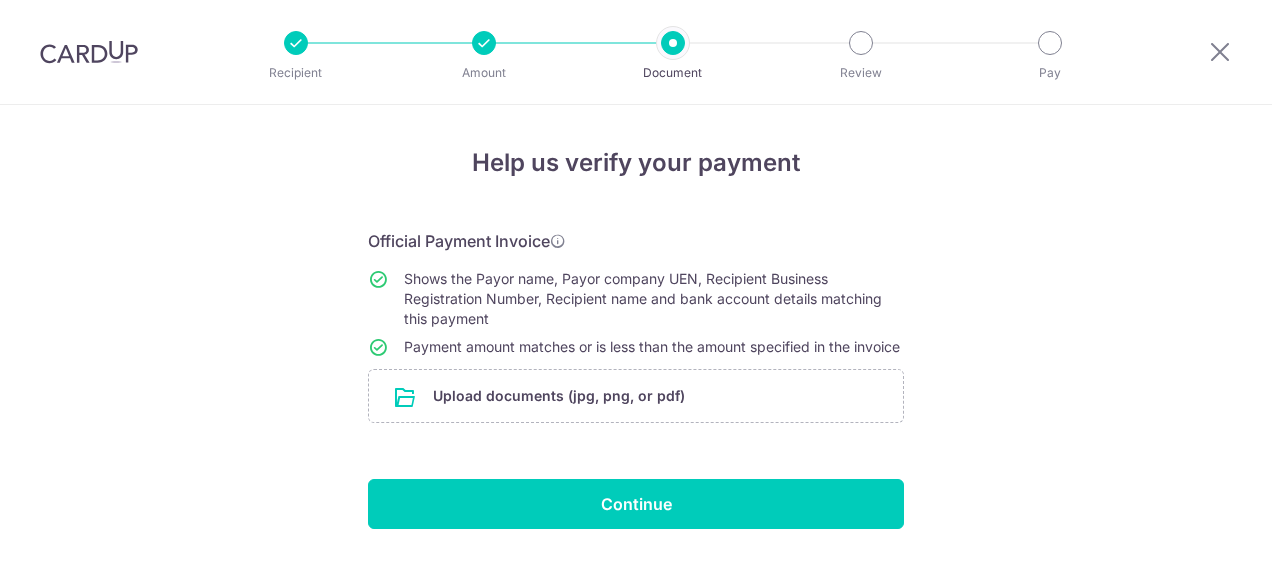 scroll, scrollTop: 0, scrollLeft: 0, axis: both 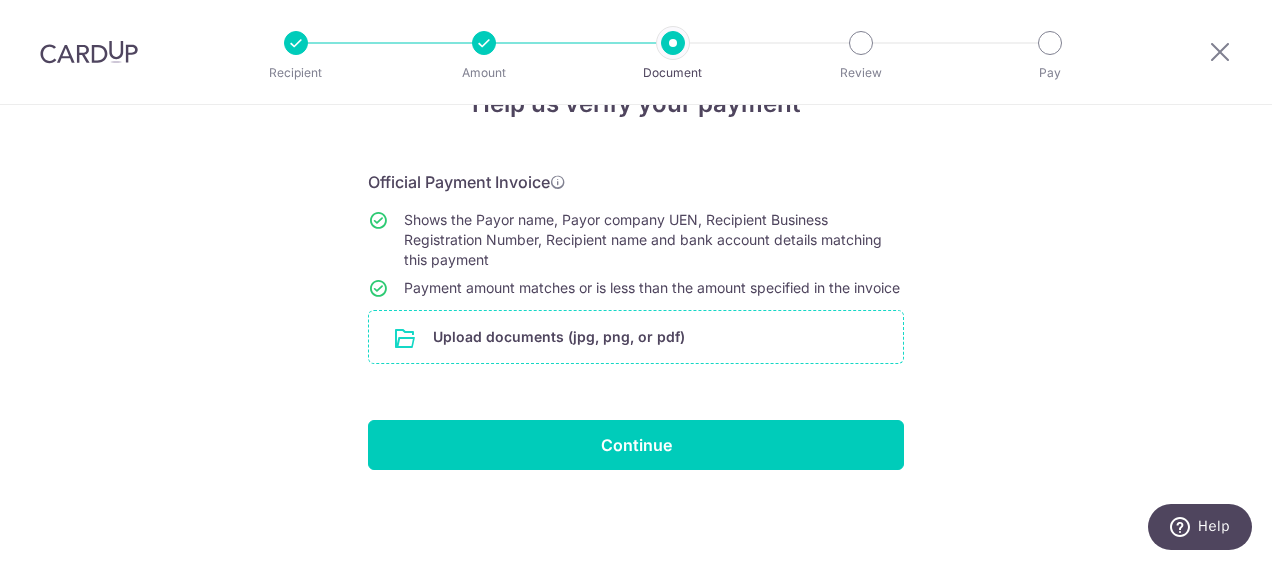 click at bounding box center [636, 337] 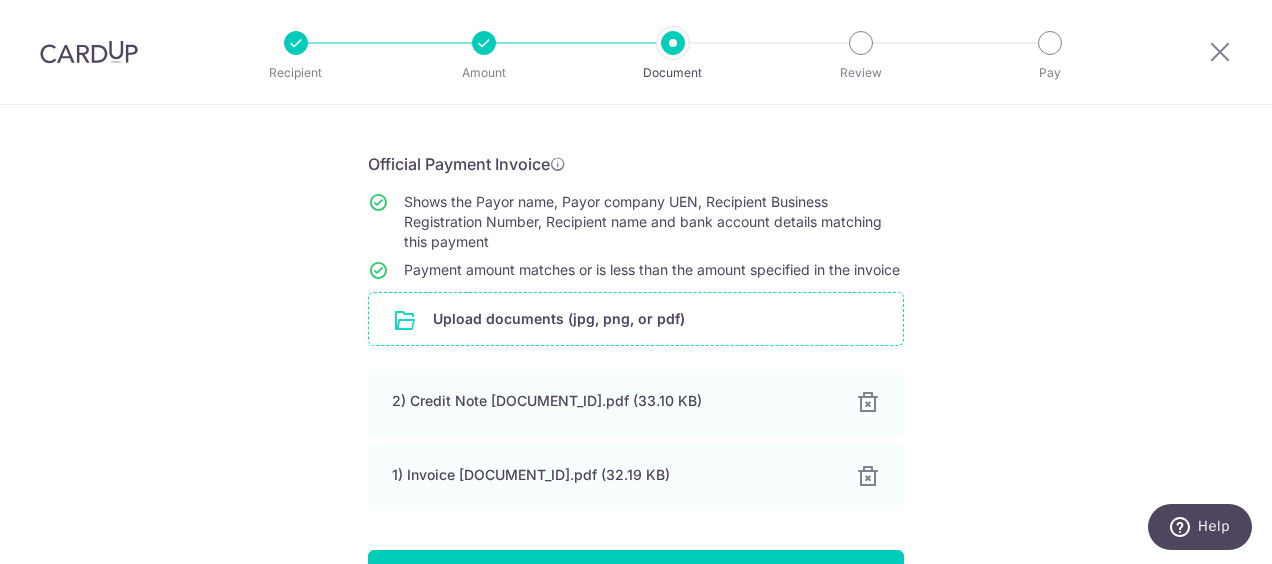 scroll, scrollTop: 225, scrollLeft: 0, axis: vertical 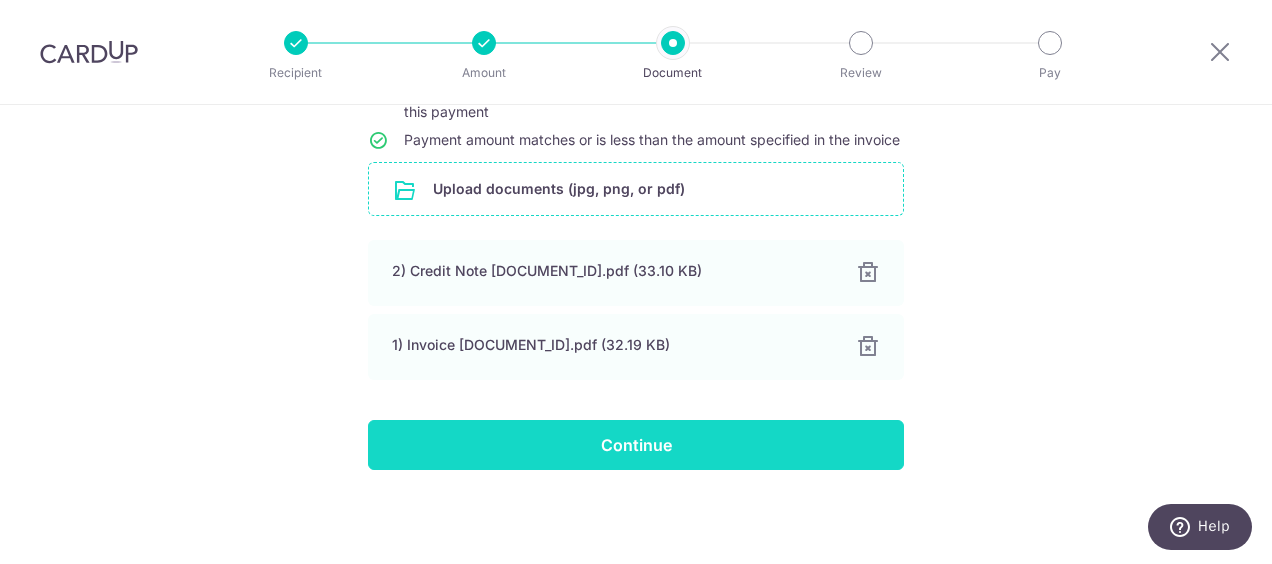 click on "Continue" at bounding box center [636, 445] 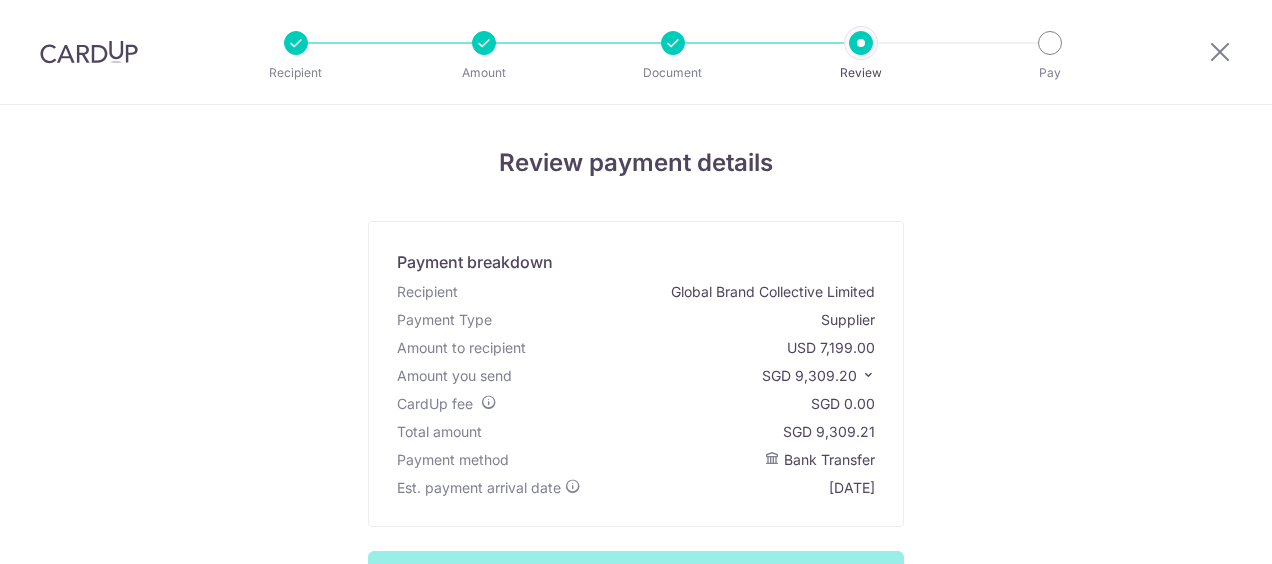 scroll, scrollTop: 0, scrollLeft: 0, axis: both 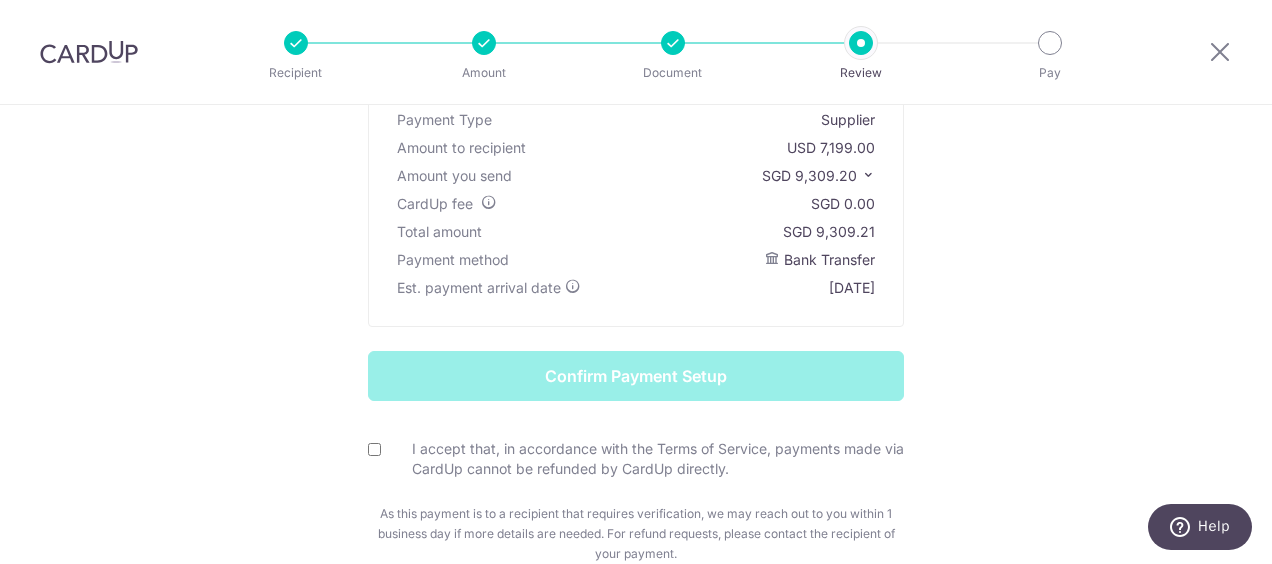 click on "I accept that, in accordance with the Terms of Service, payments made via CardUp cannot be refunded by CardUp directly." at bounding box center (374, 449) 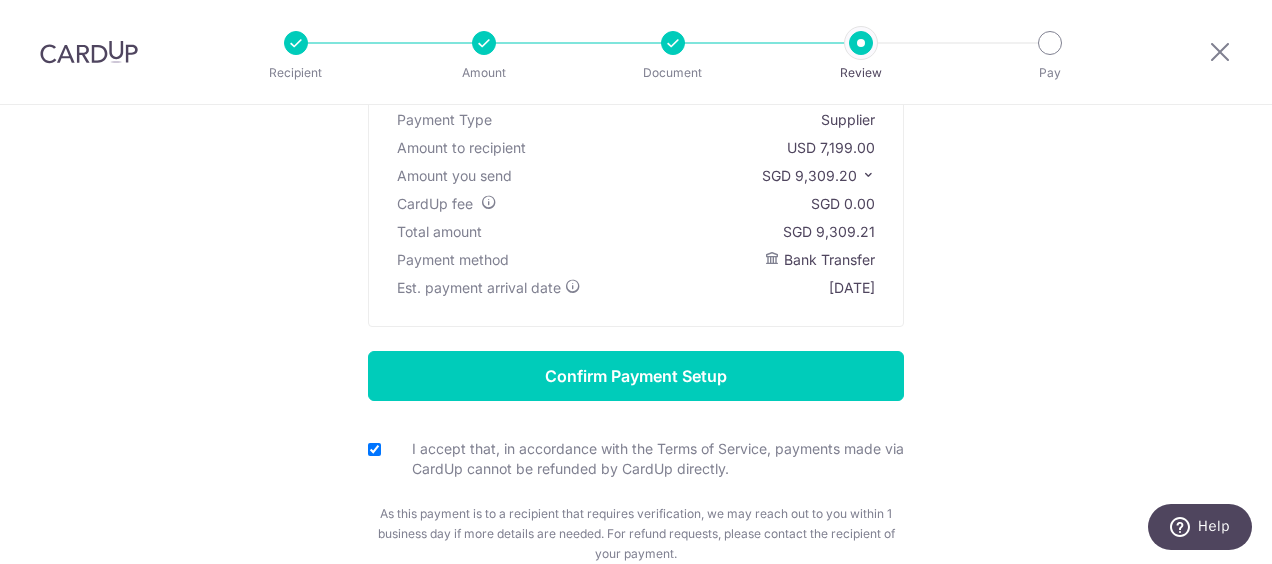 scroll, scrollTop: 100, scrollLeft: 0, axis: vertical 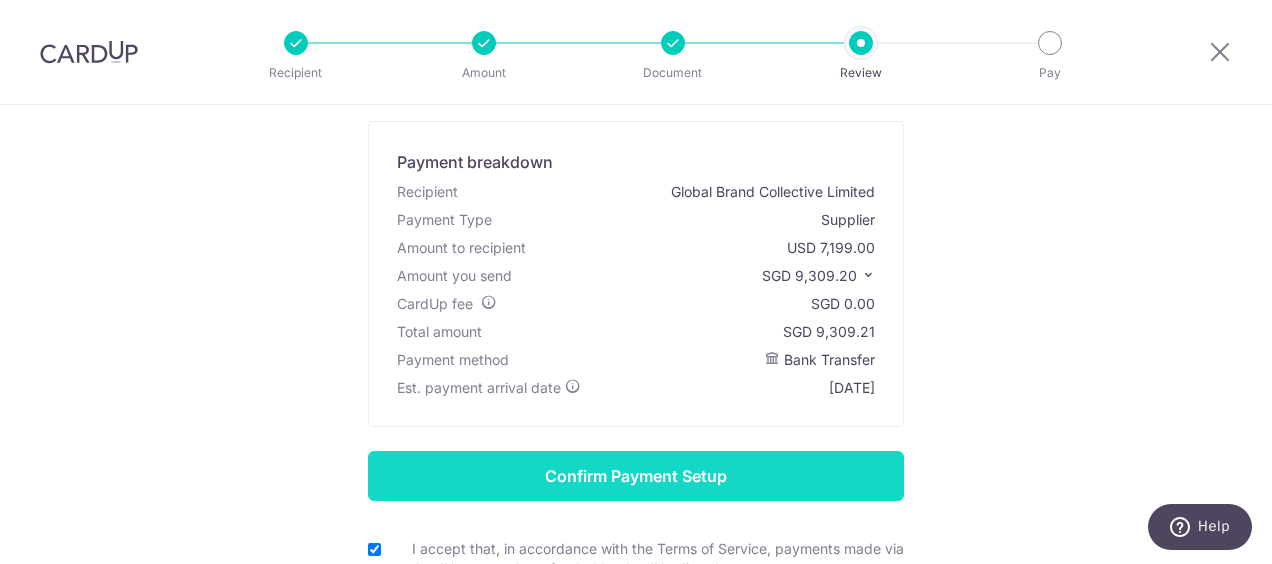 click on "Confirm Payment Setup" at bounding box center (636, 476) 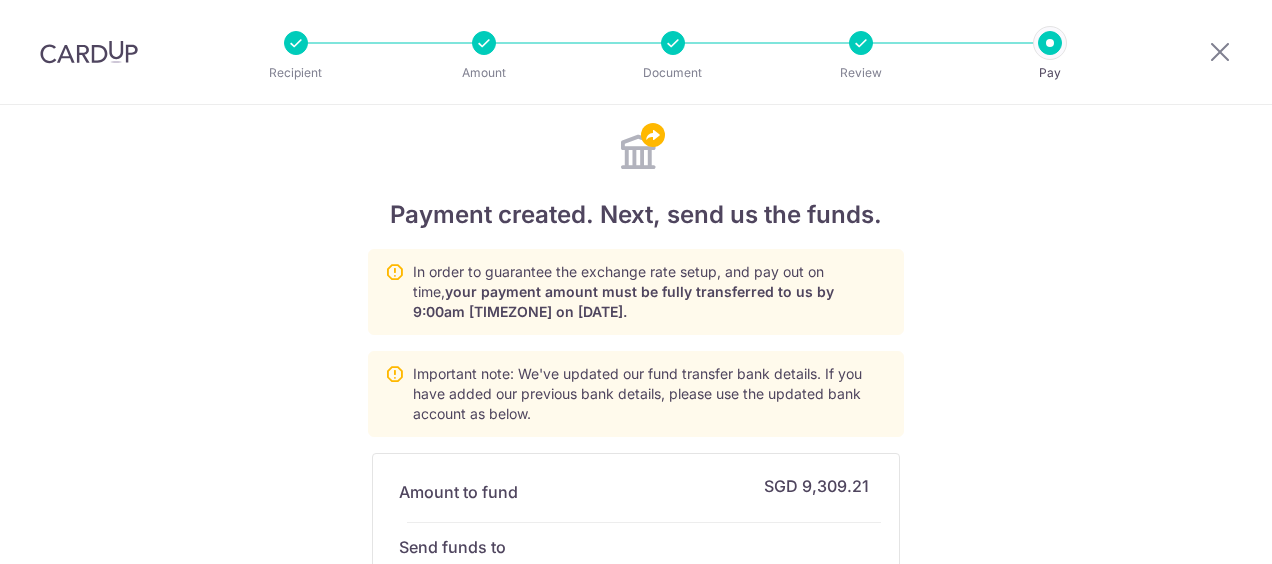scroll, scrollTop: 0, scrollLeft: 0, axis: both 